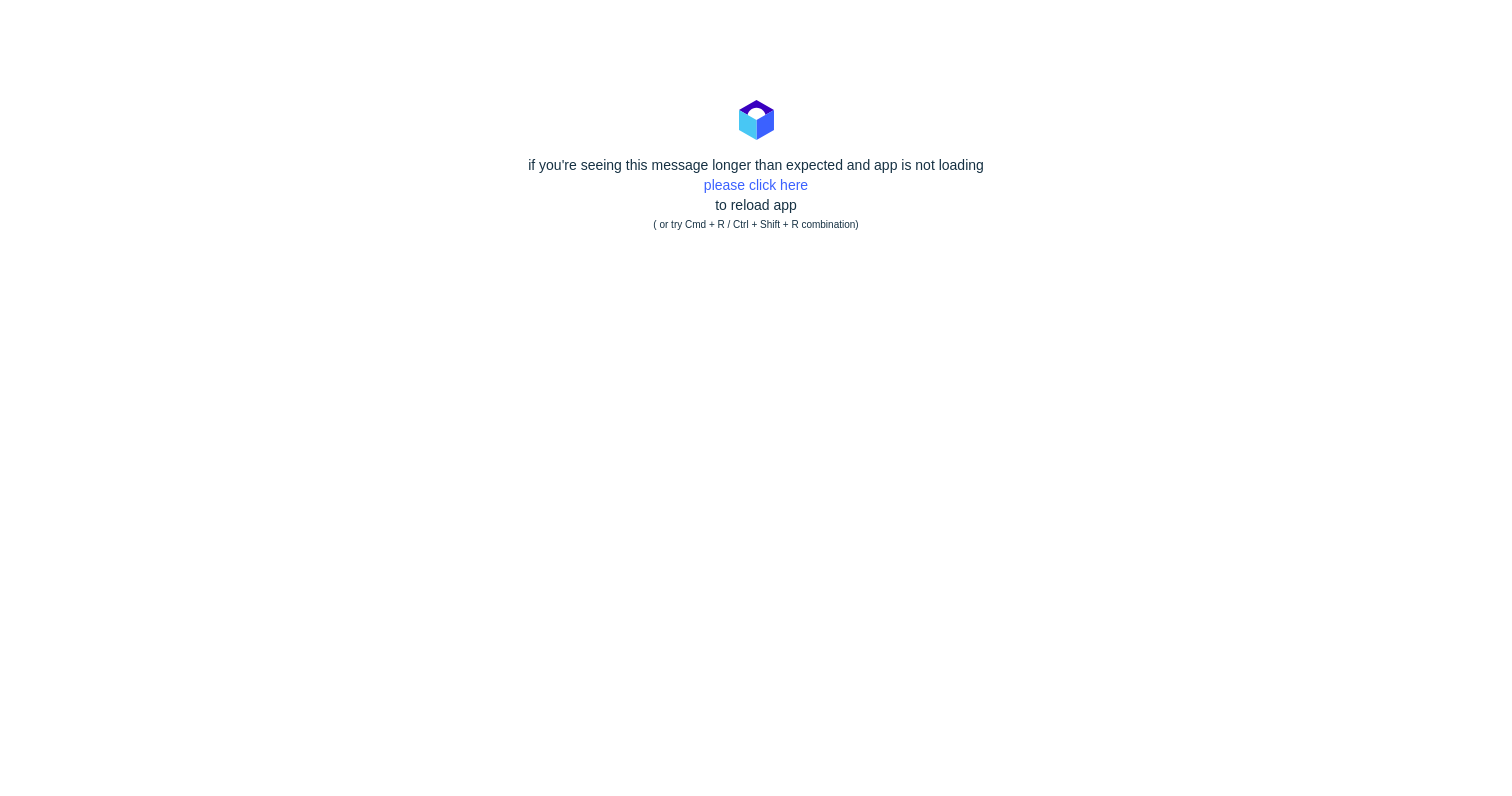 scroll, scrollTop: 0, scrollLeft: 0, axis: both 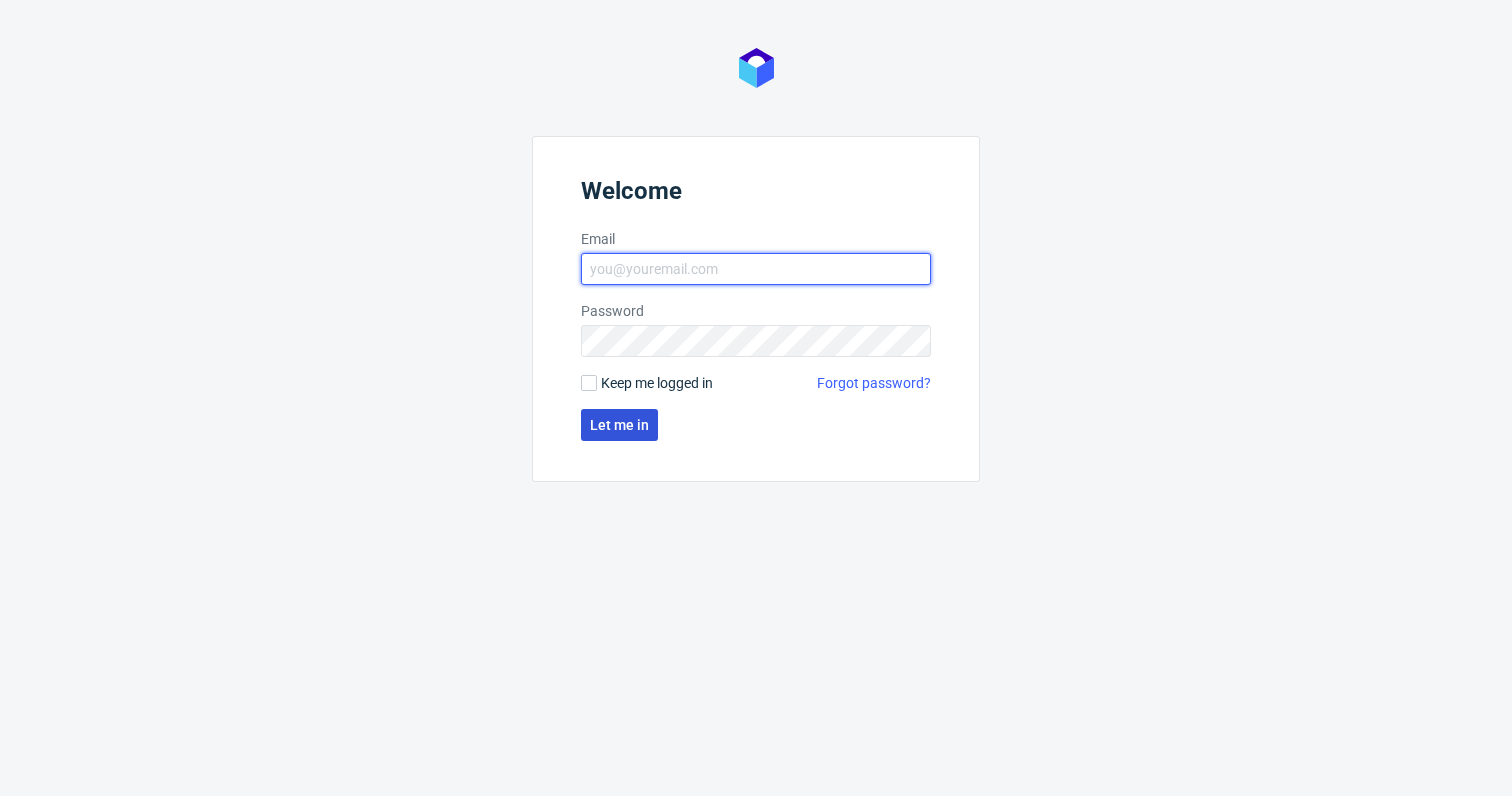 type on "[EMAIL]" 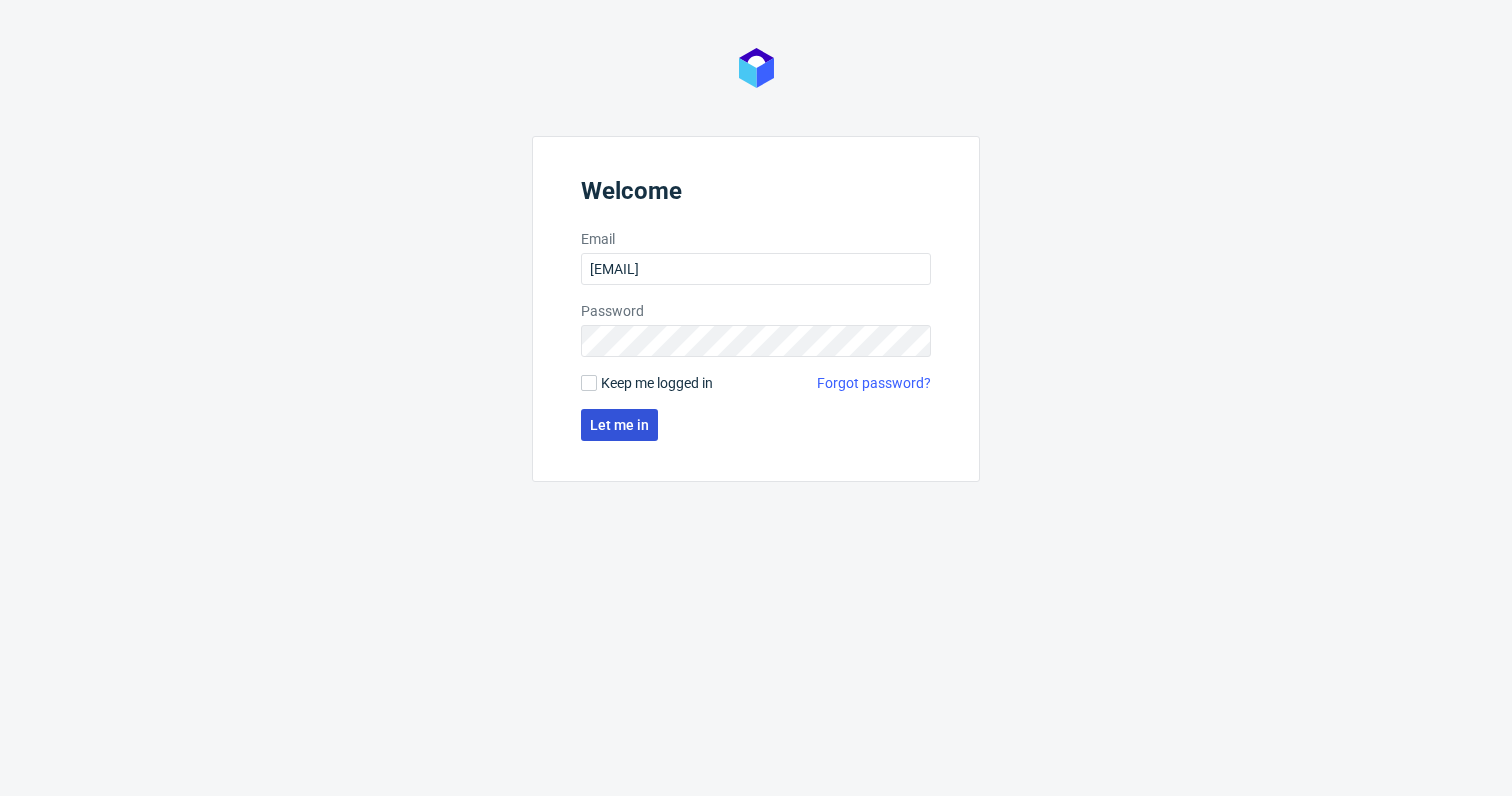 click on "Let me in" at bounding box center [619, 425] 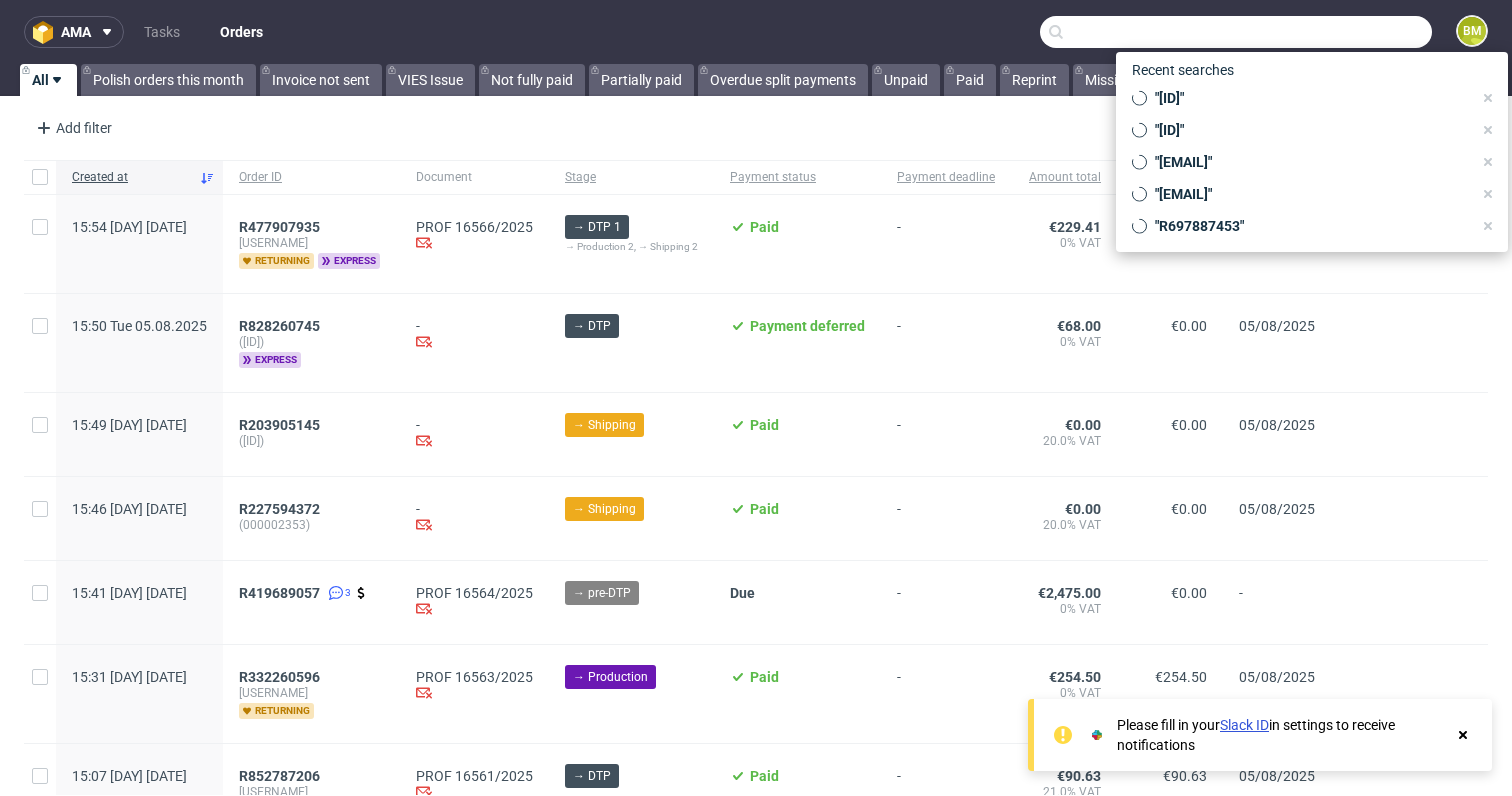 click at bounding box center [1236, 32] 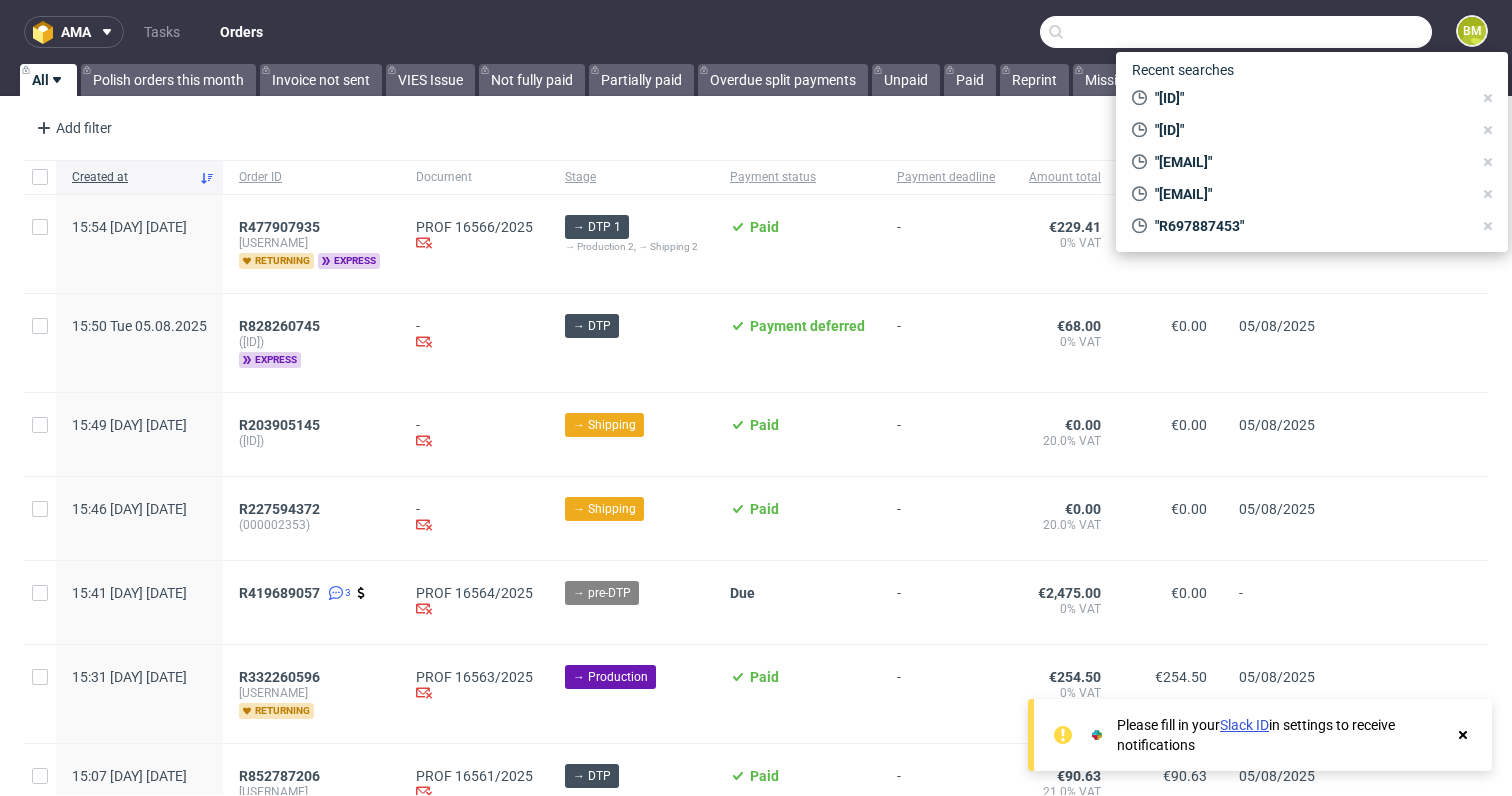 paste on "[EMAIL]" 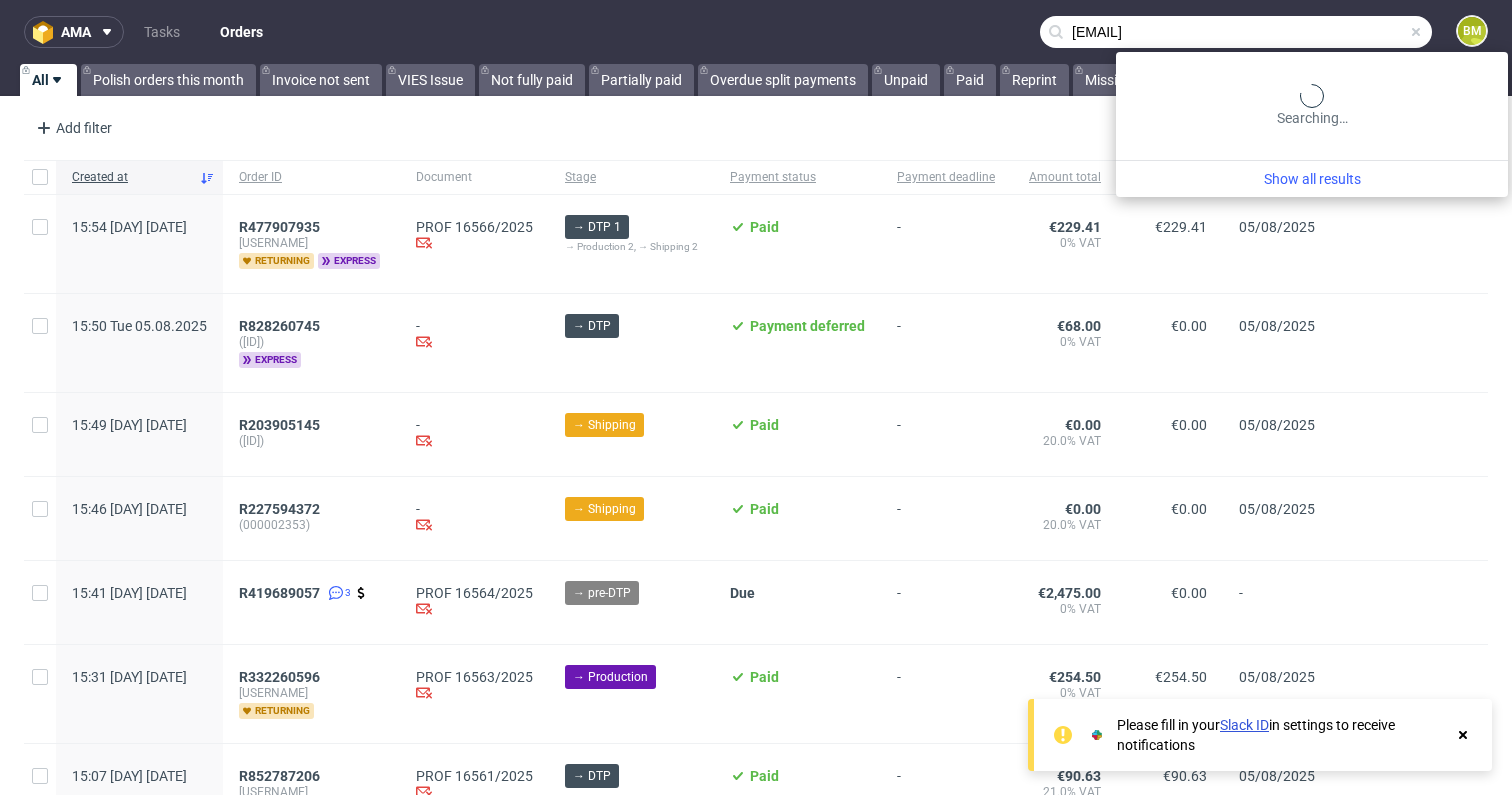 type on "[EMAIL]" 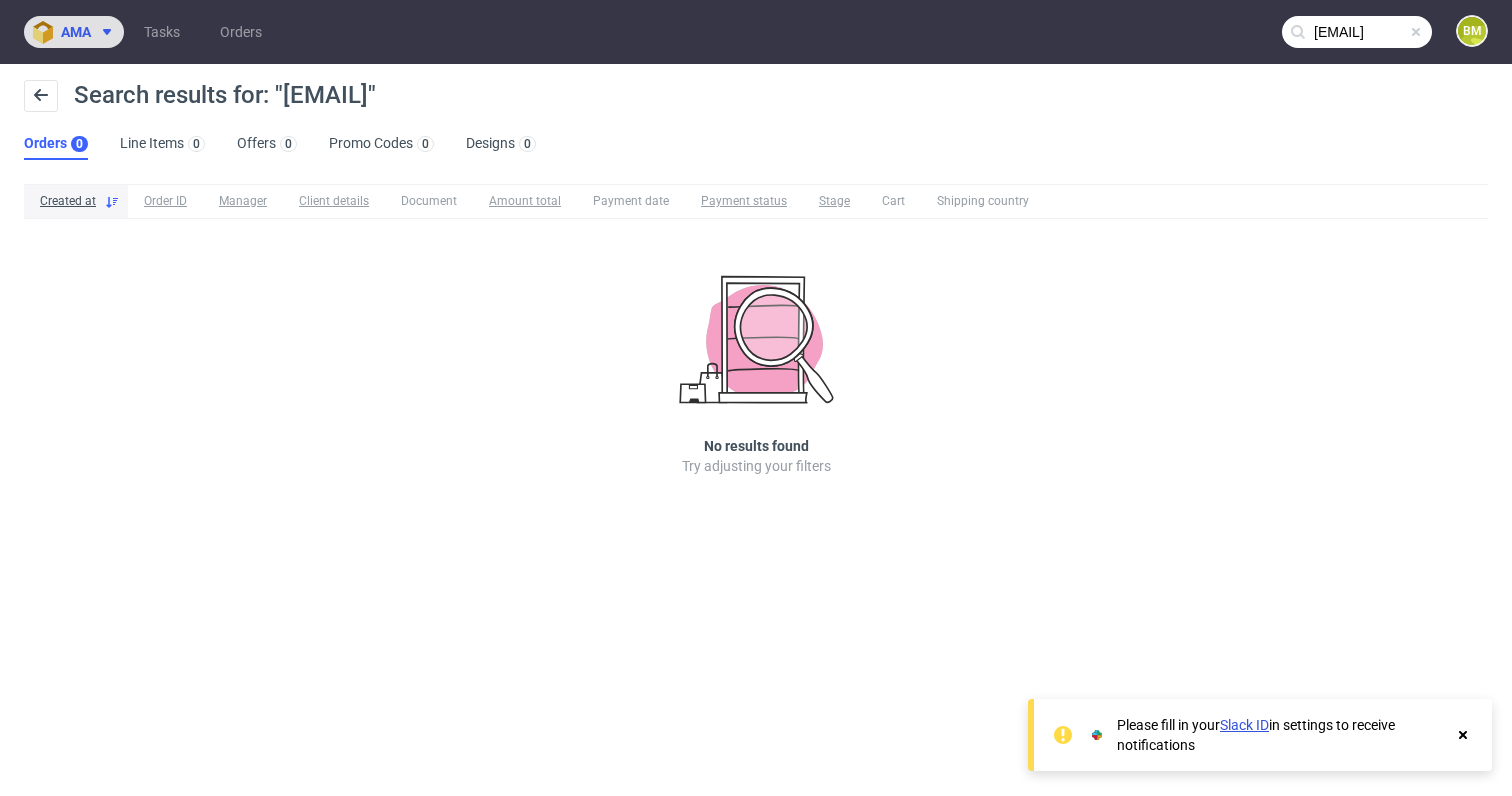 click 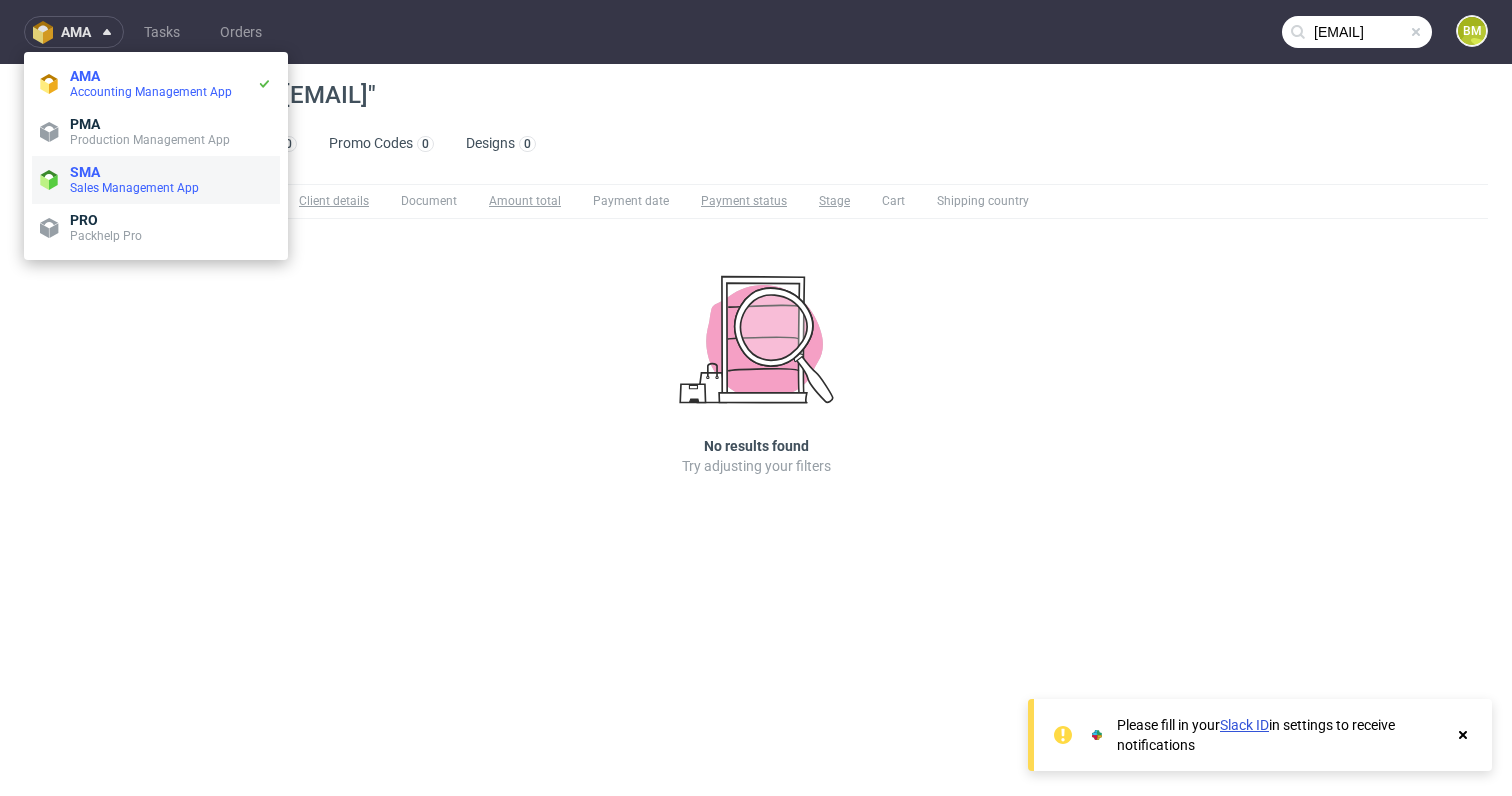 click on "SMA" at bounding box center (171, 172) 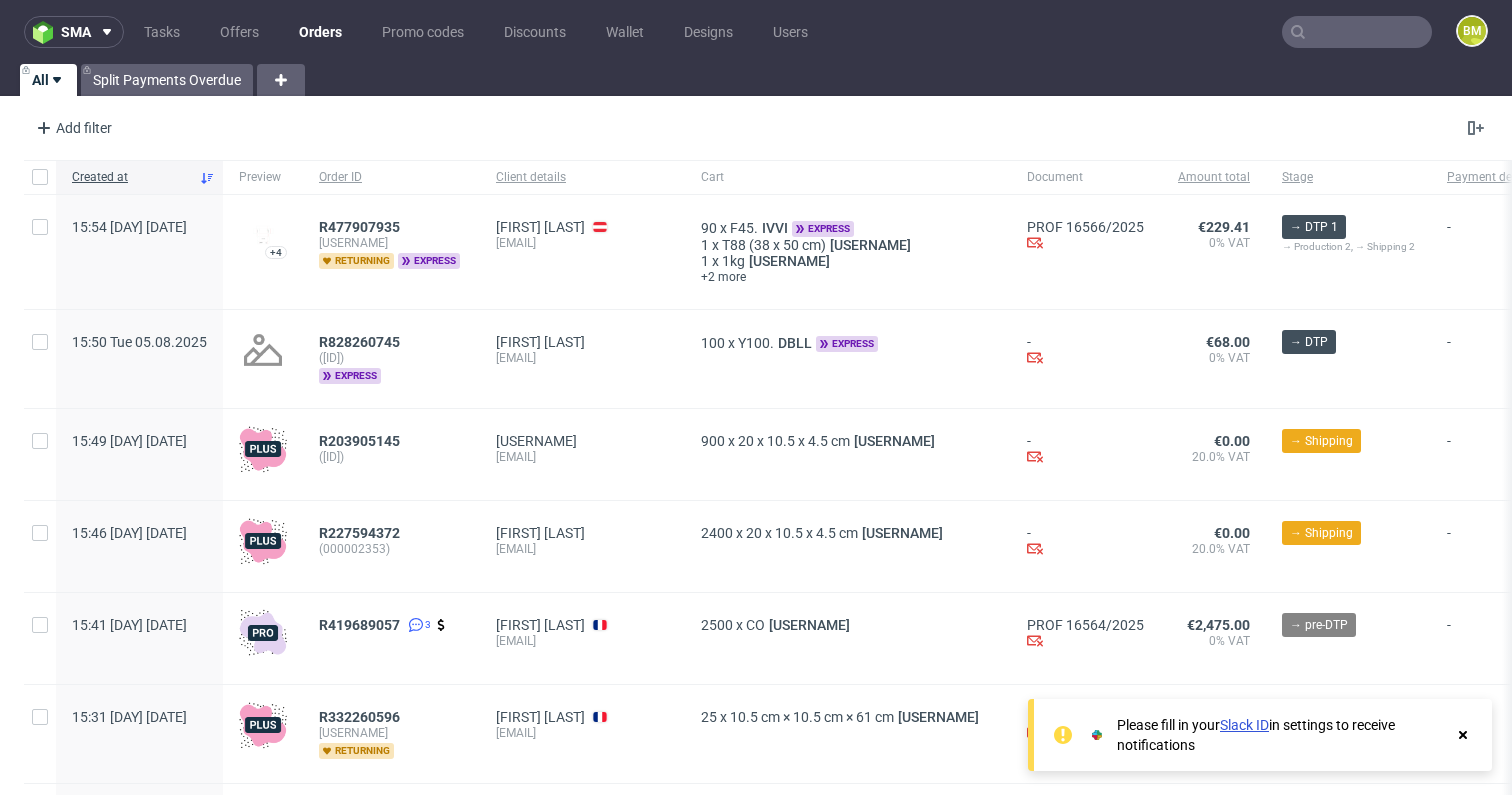 click at bounding box center (1357, 32) 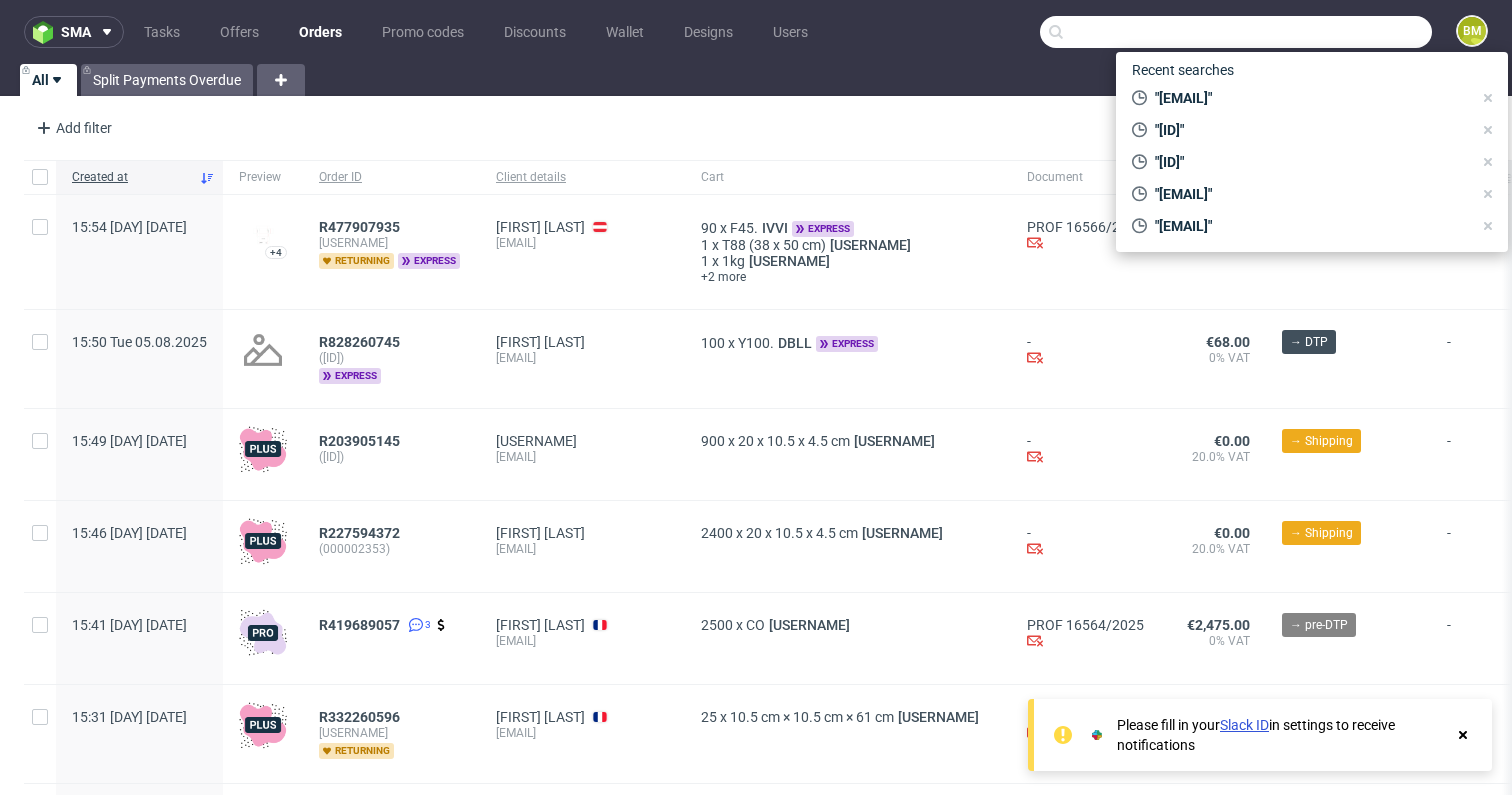 paste on "[EMAIL]" 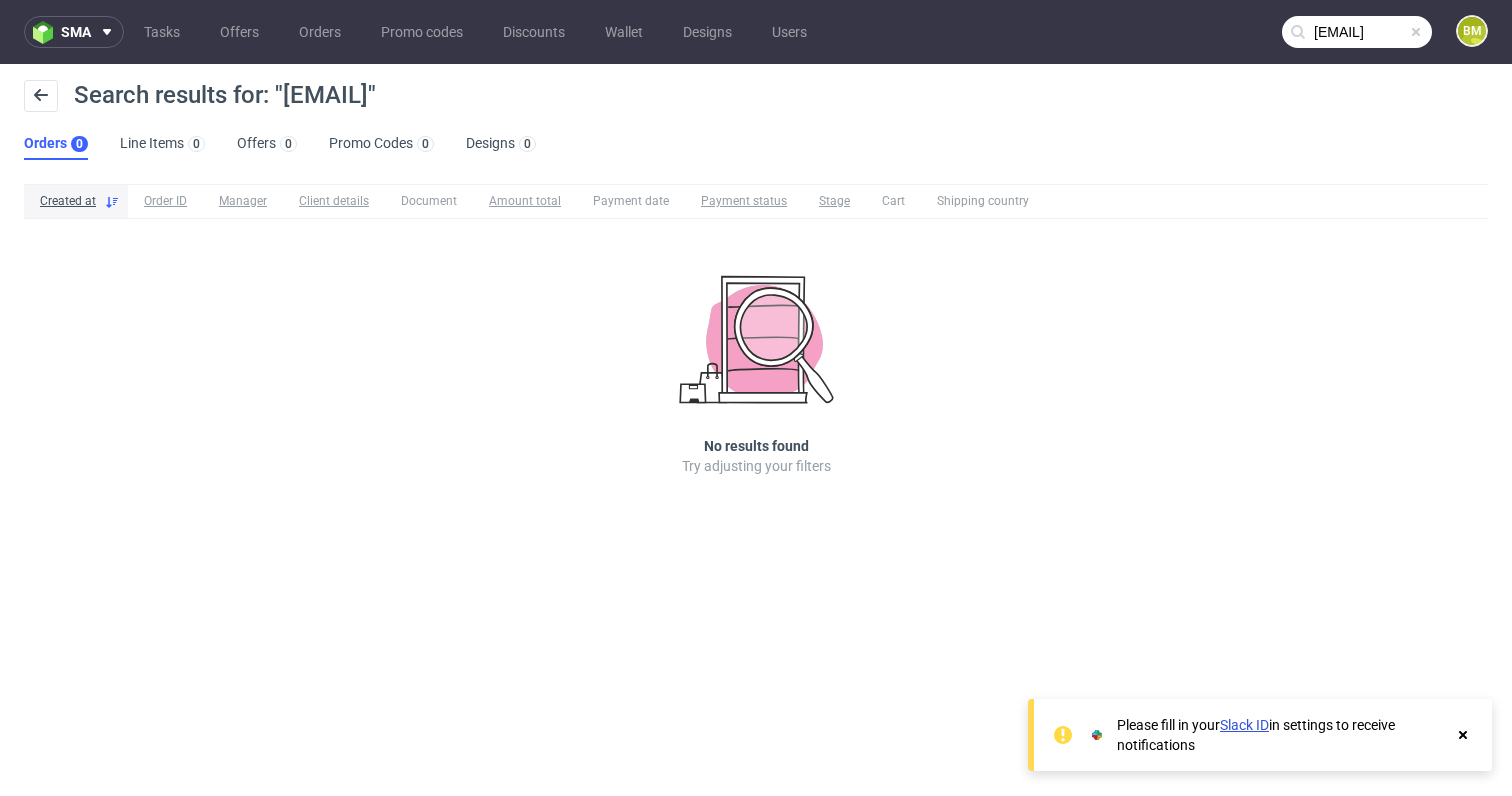 click on "Search results for: "[EMAIL]" Orders 0 Line Items 0 Offers 0 Promo Codes 0 Designs 0" at bounding box center [756, 120] 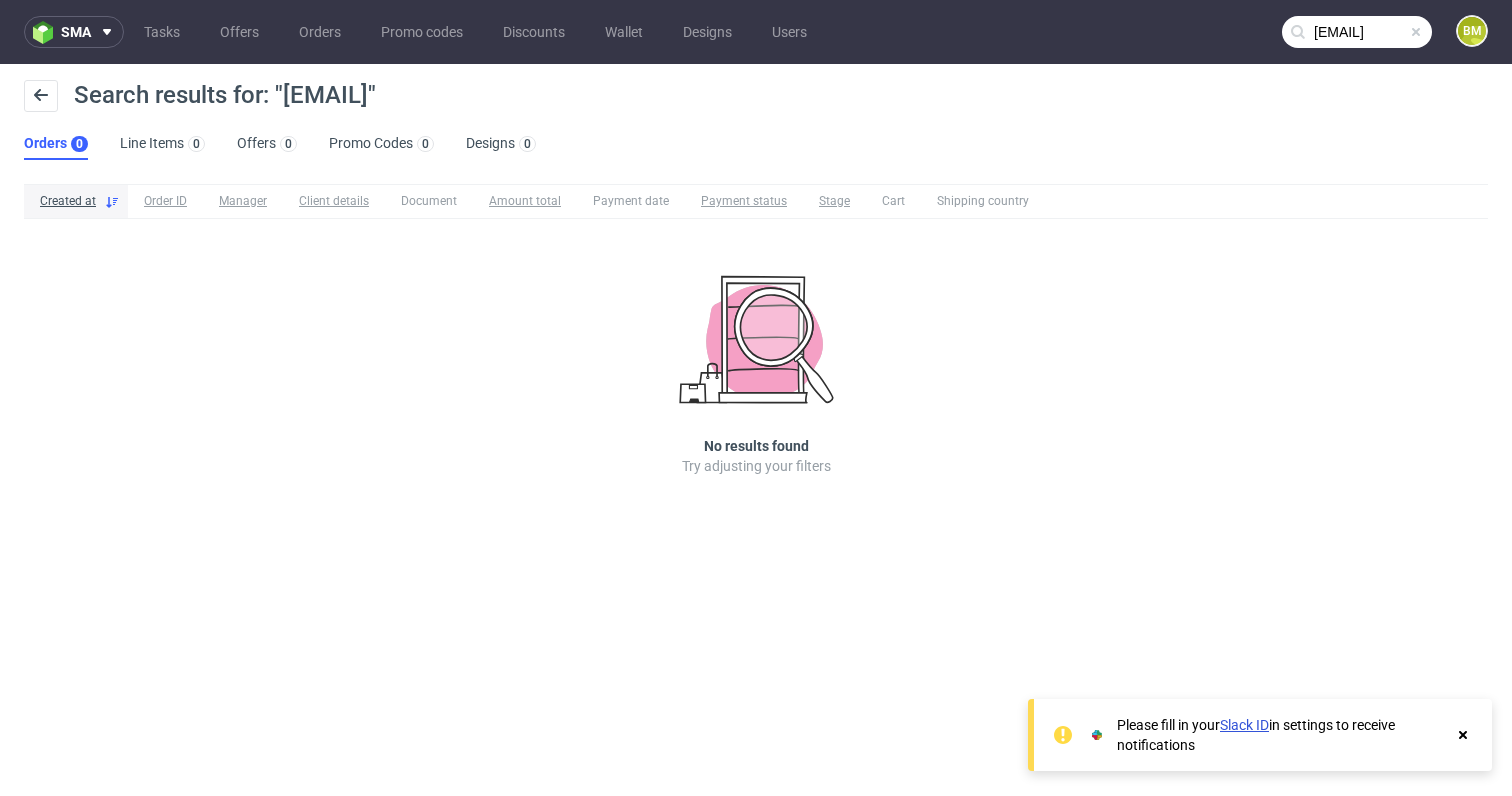 click on "[EMAIL]" at bounding box center (1357, 32) 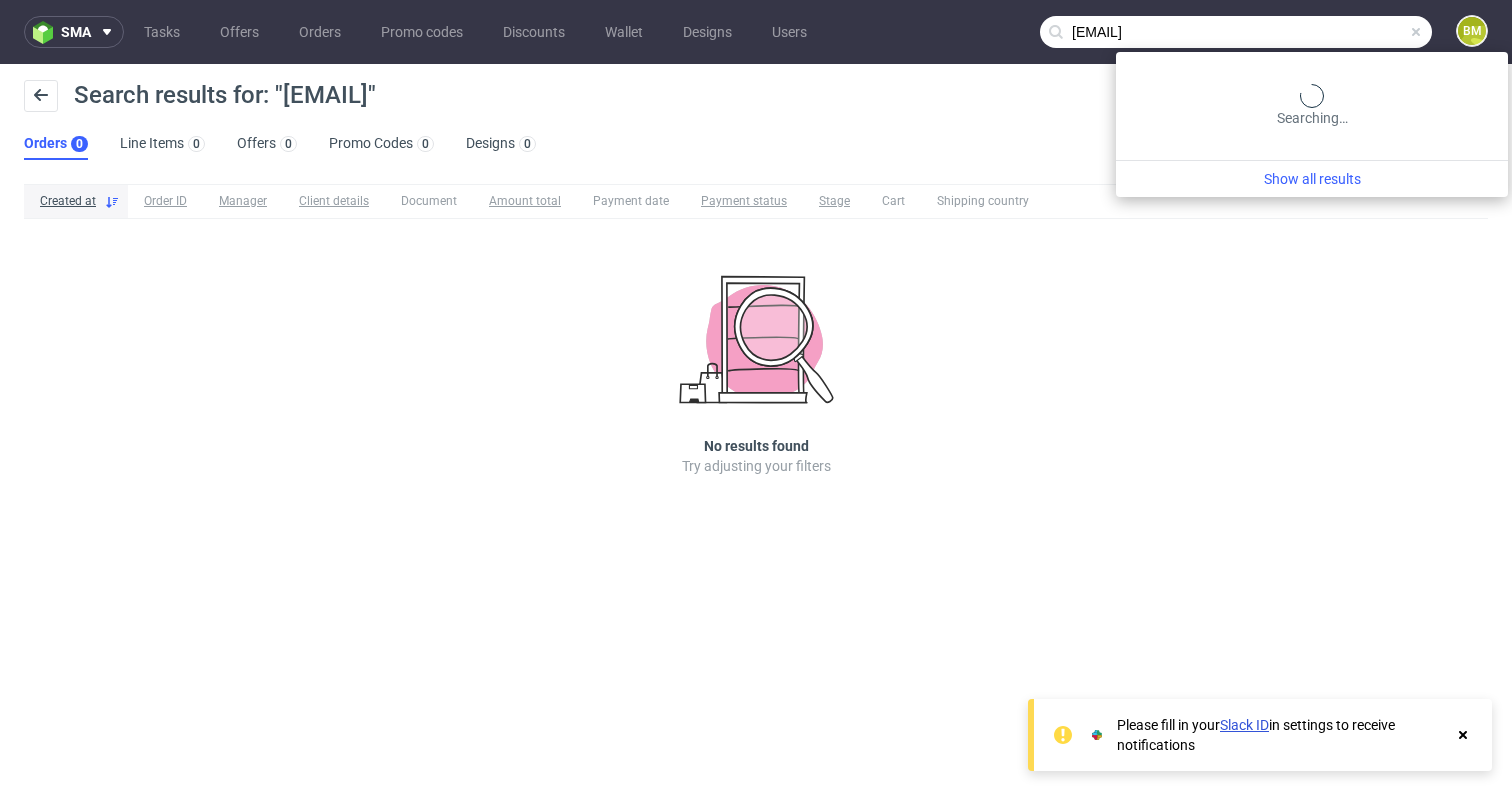 click on "[EMAIL]" at bounding box center (1236, 32) 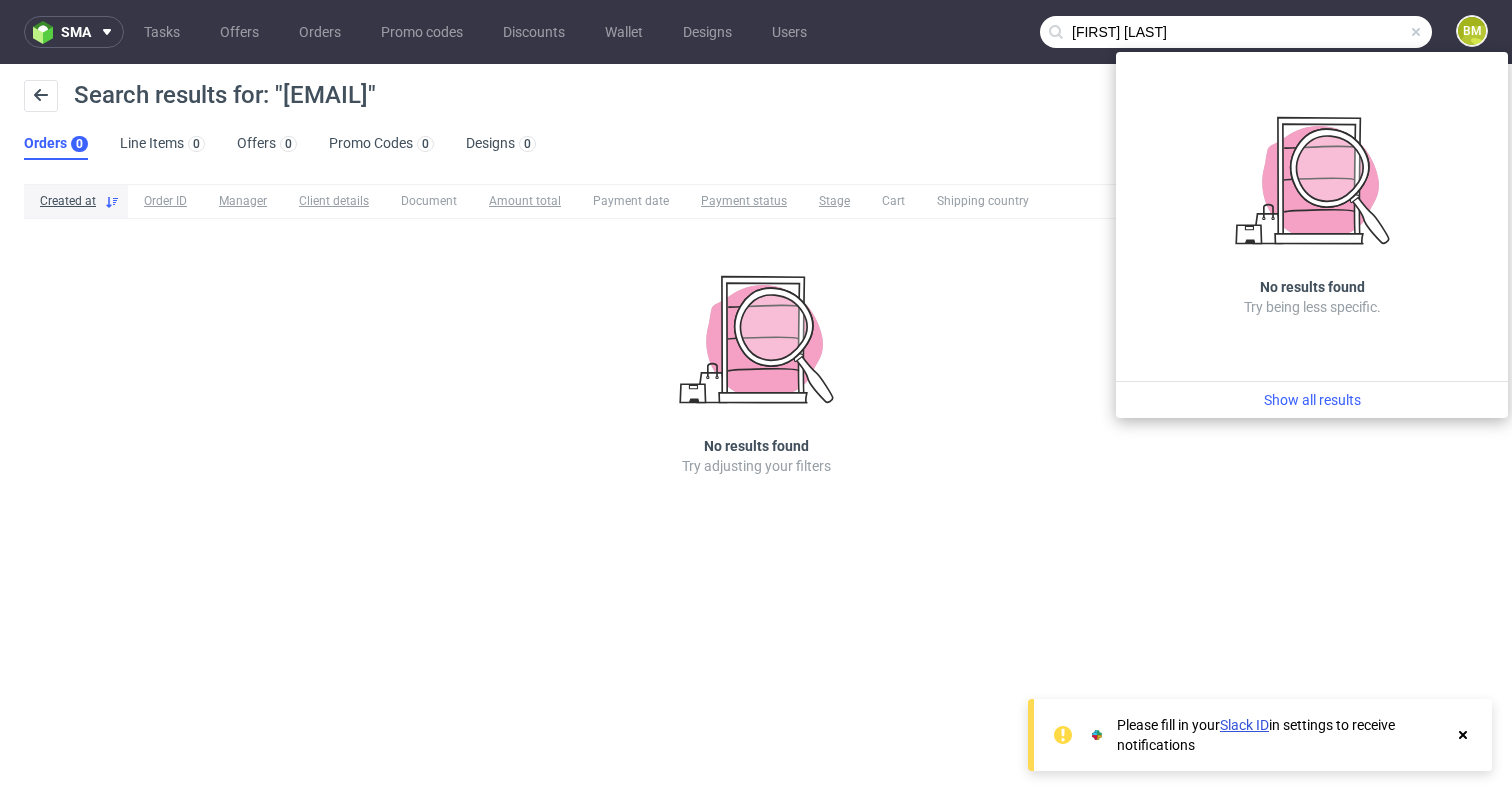 type on "[FIRST] [LAST]" 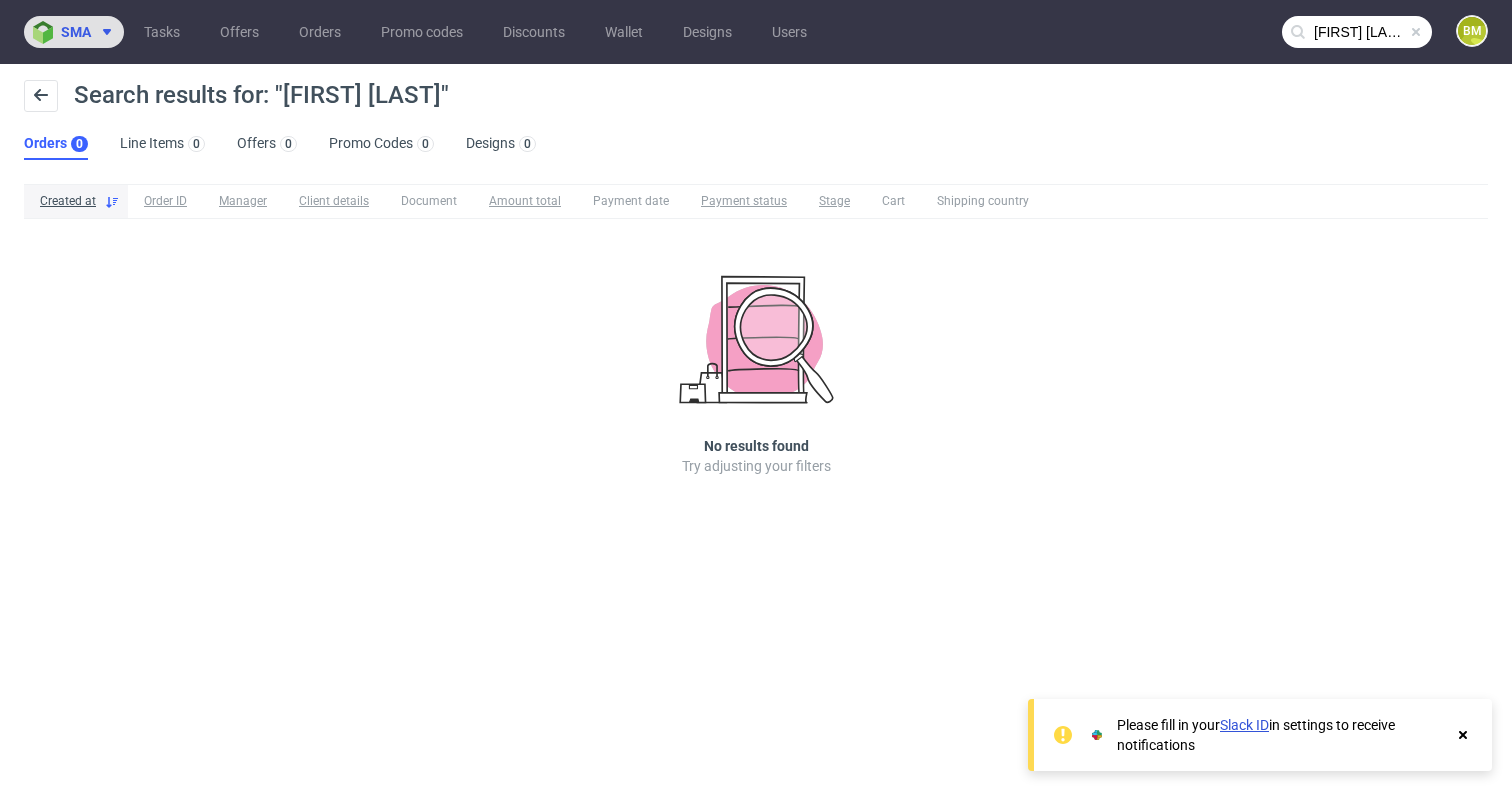 click on "sma" at bounding box center (74, 32) 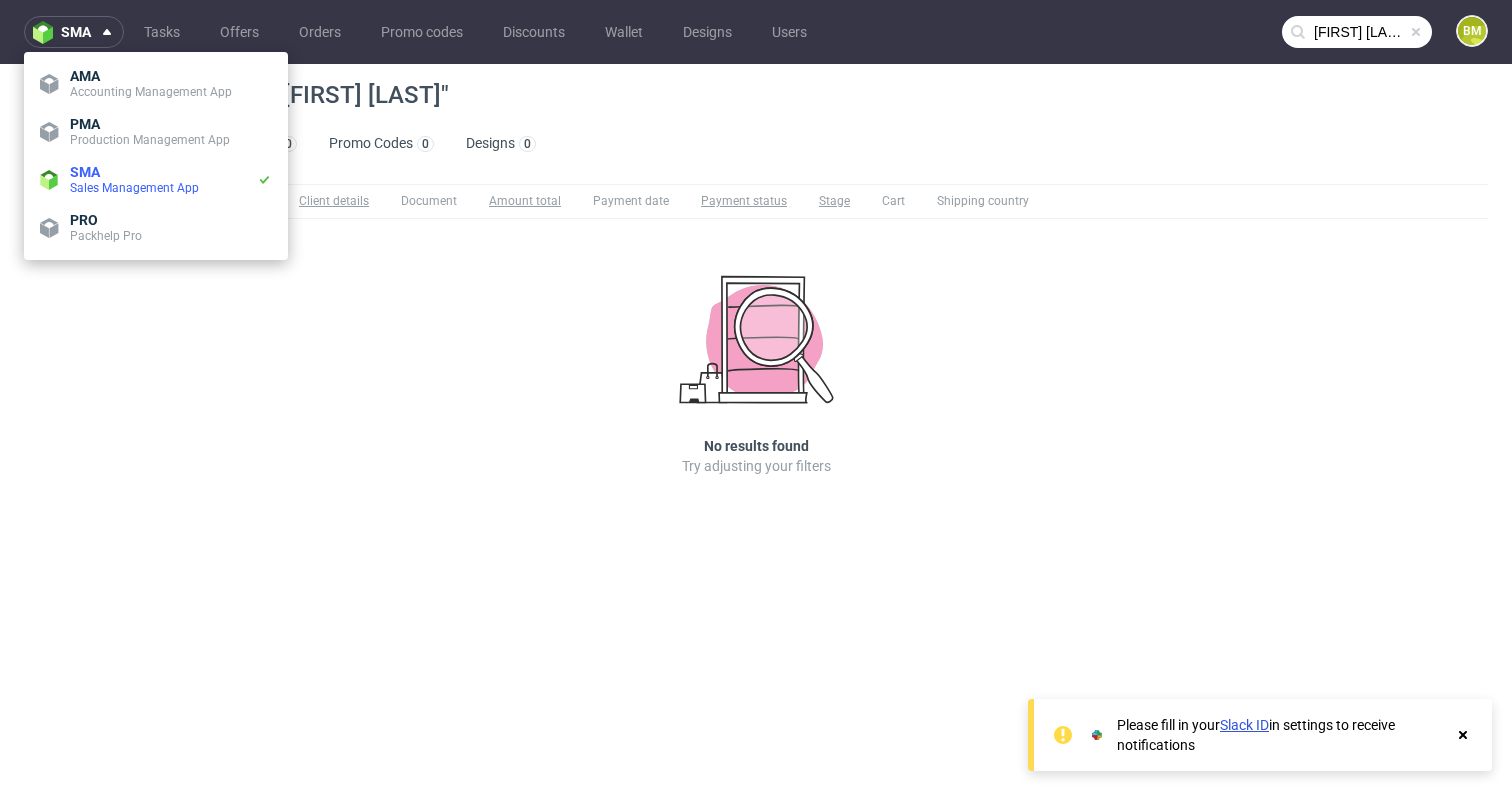 click on "Search results for: "[FIRST] [LAST]"" at bounding box center (756, 104) 